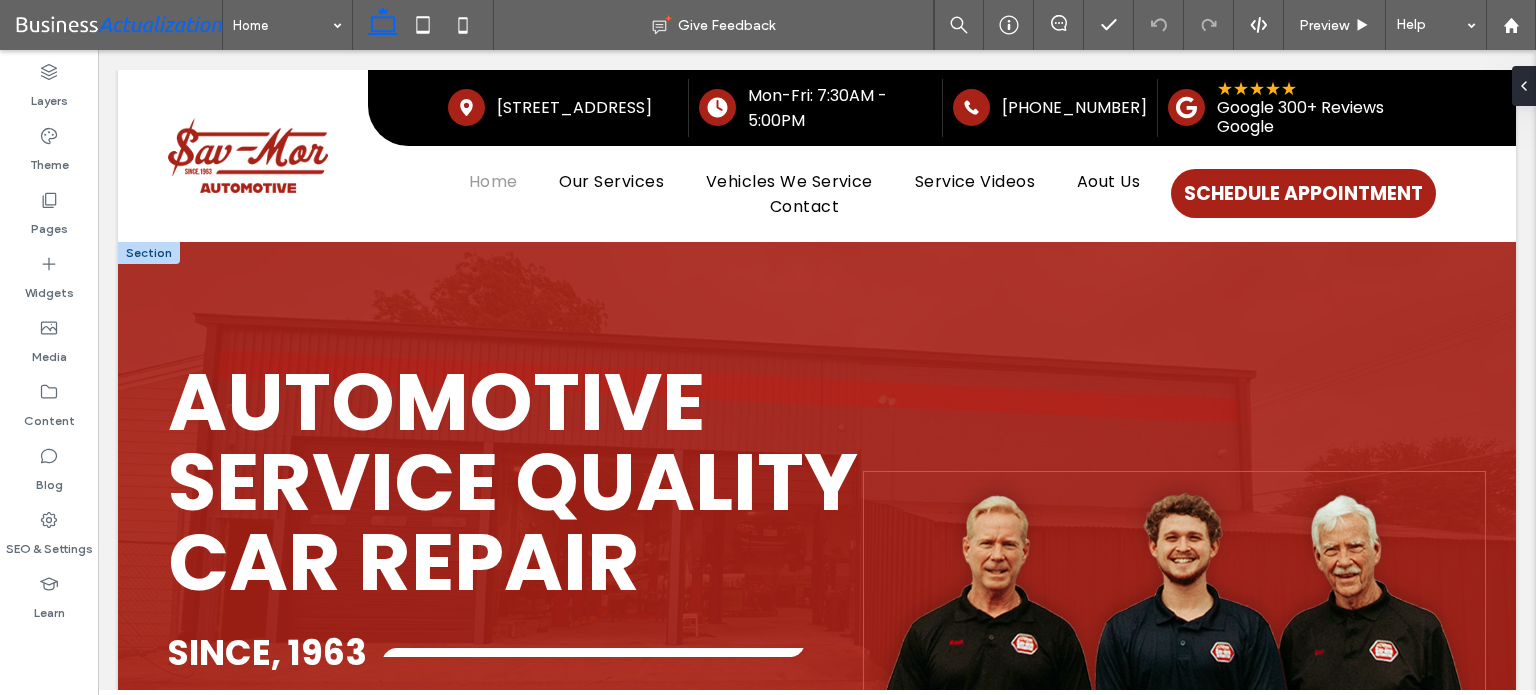 scroll, scrollTop: 0, scrollLeft: 0, axis: both 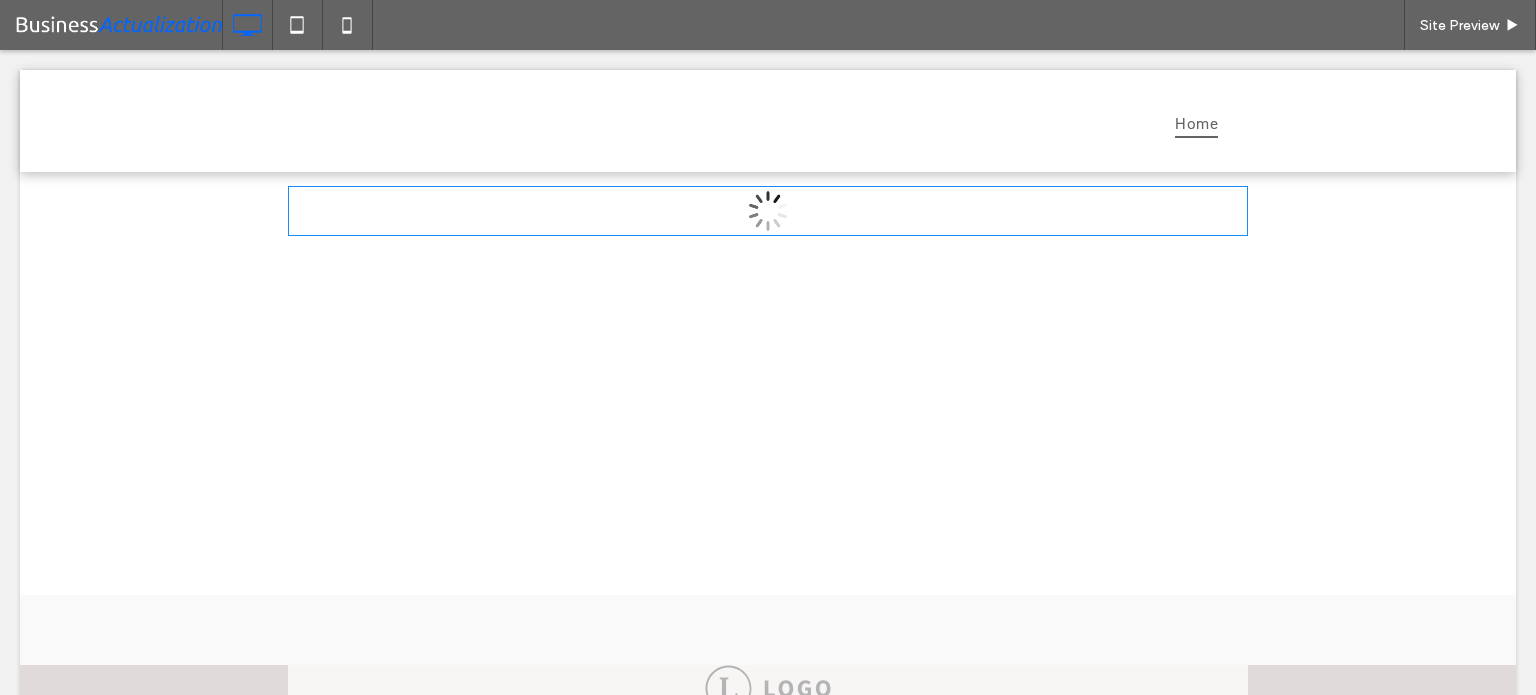 click at bounding box center (768, 211) 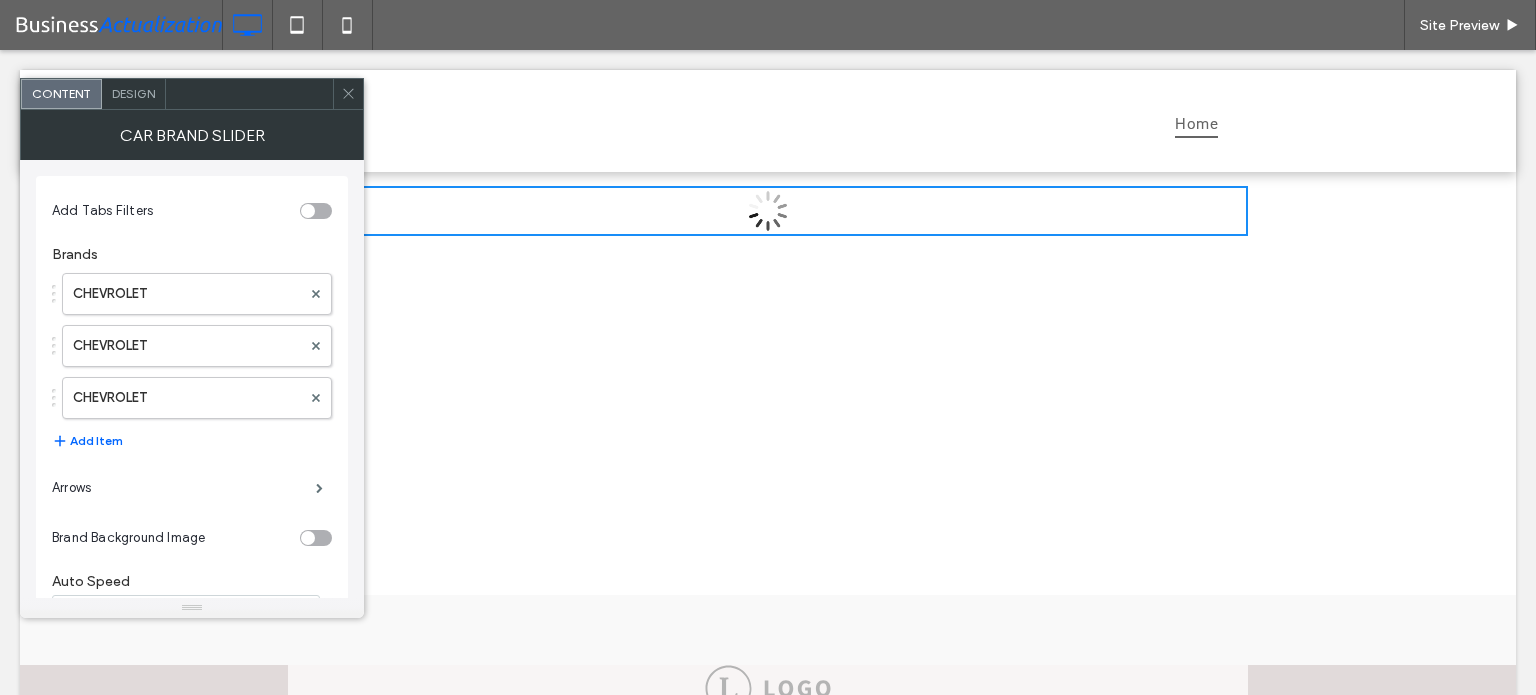 click at bounding box center (308, 211) 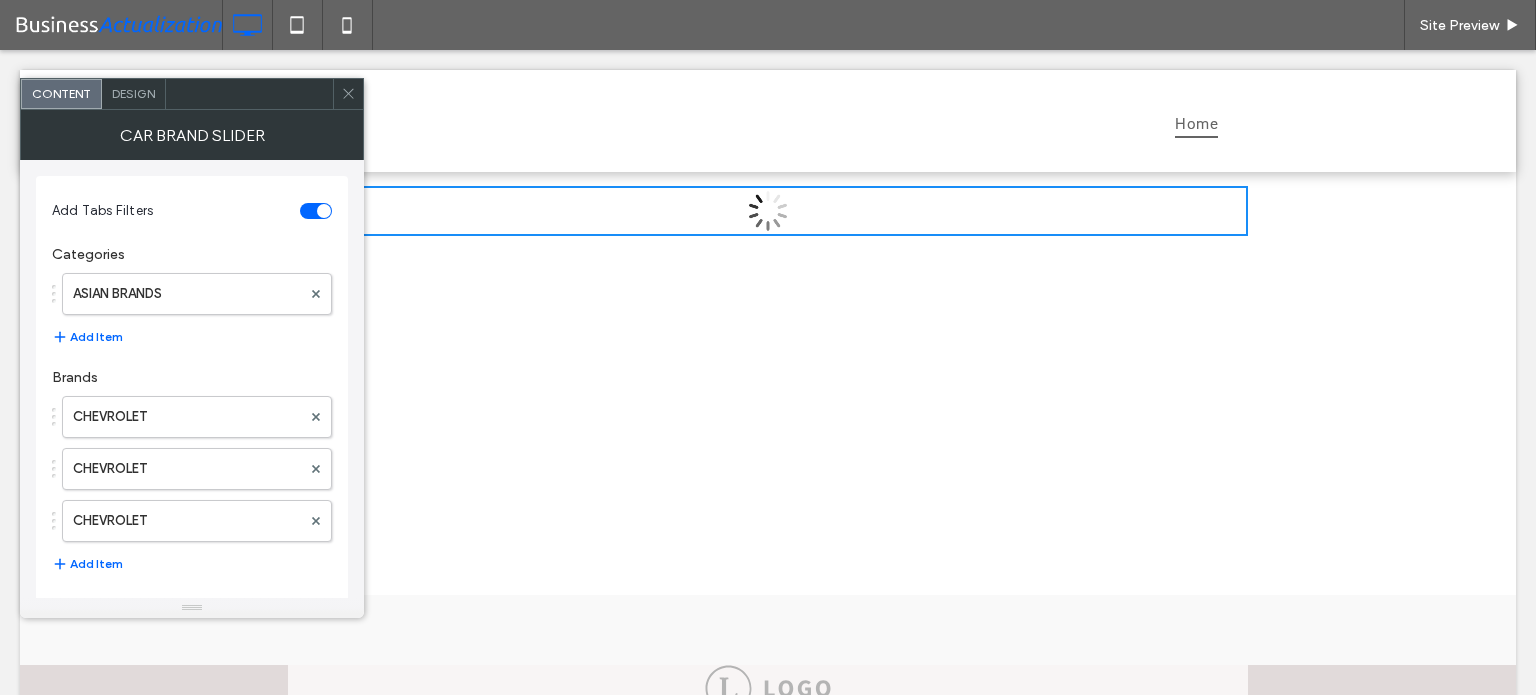 click at bounding box center [316, 211] 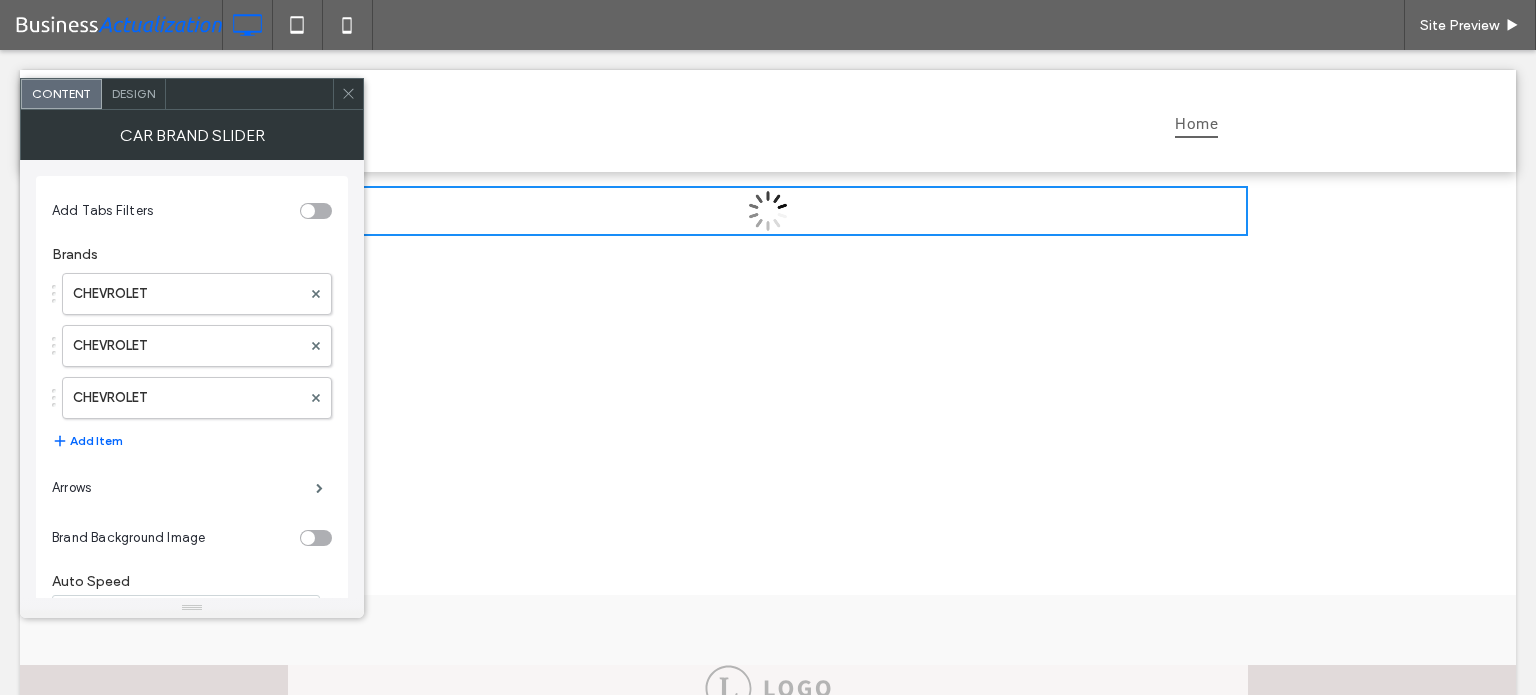 click at bounding box center [316, 211] 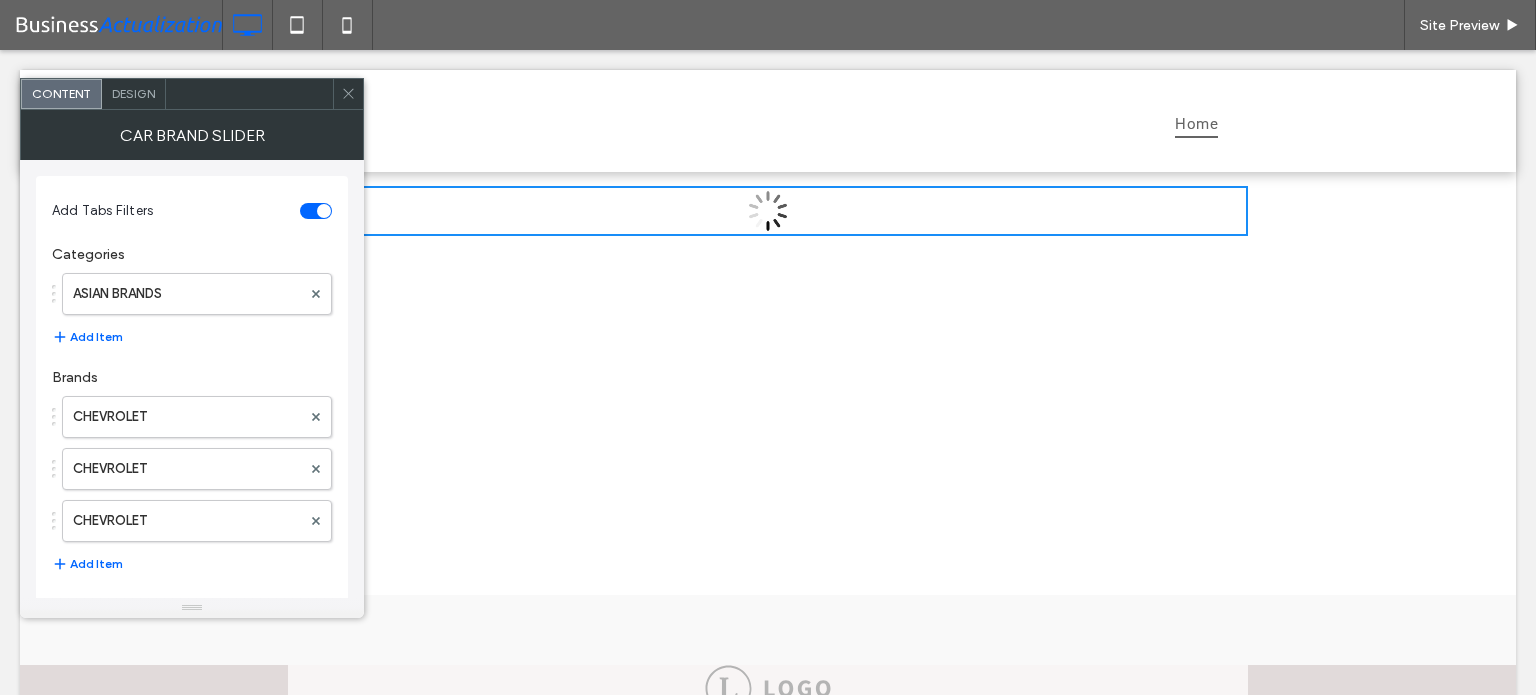 click at bounding box center (324, 211) 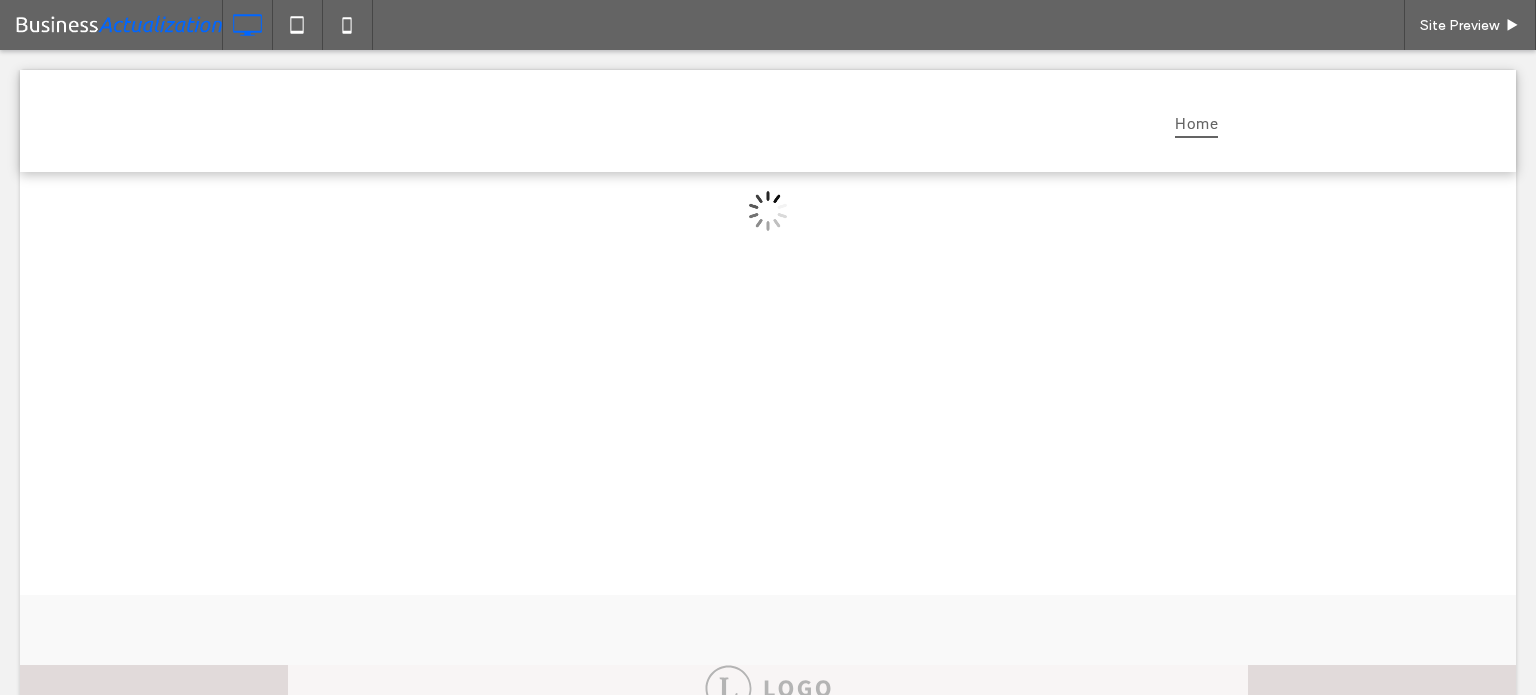 scroll, scrollTop: 0, scrollLeft: 0, axis: both 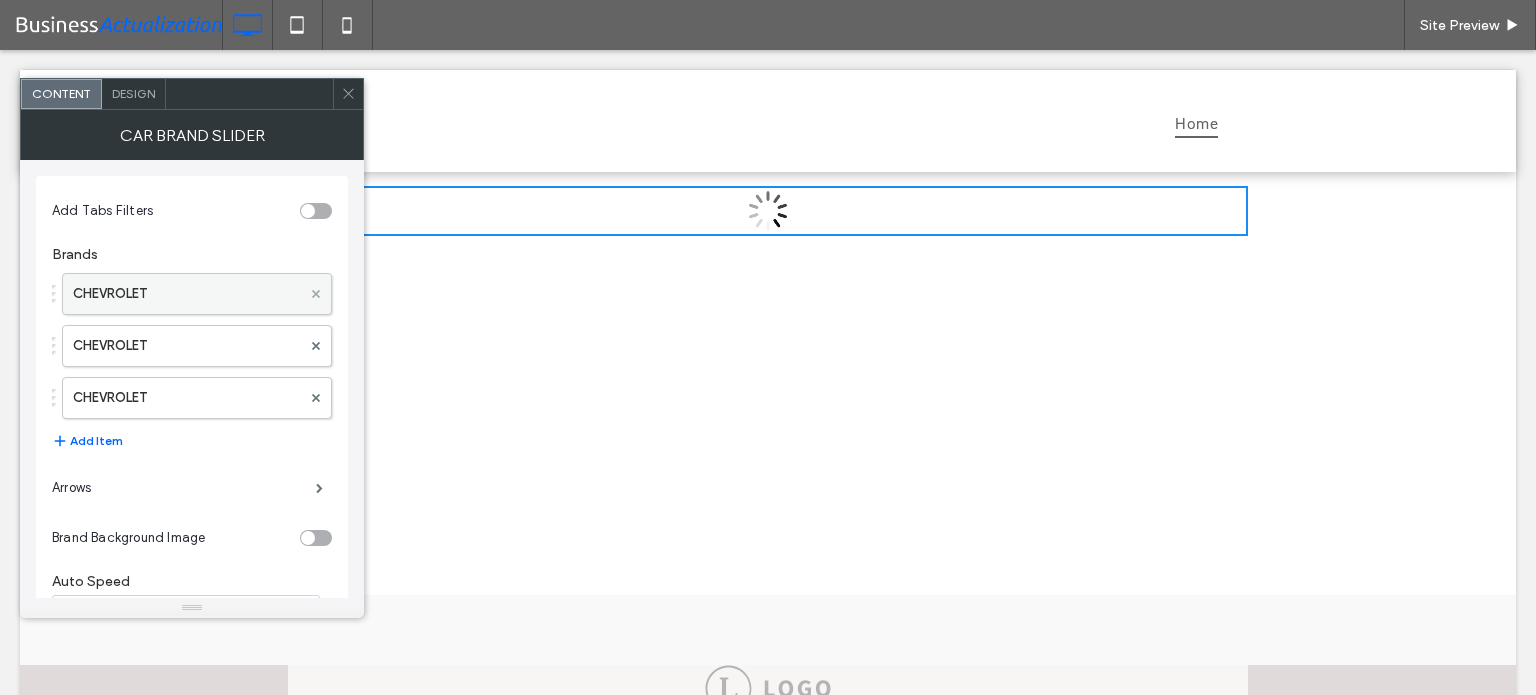 click 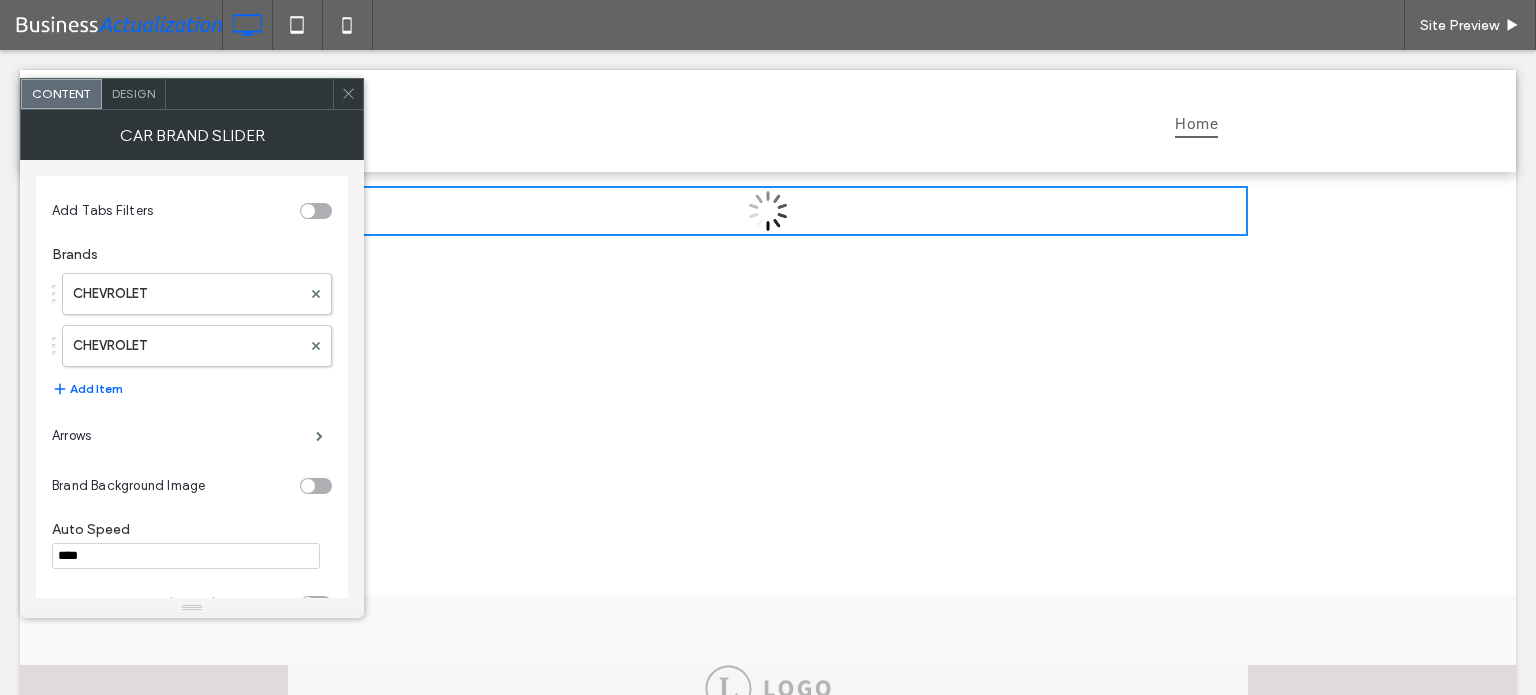 click 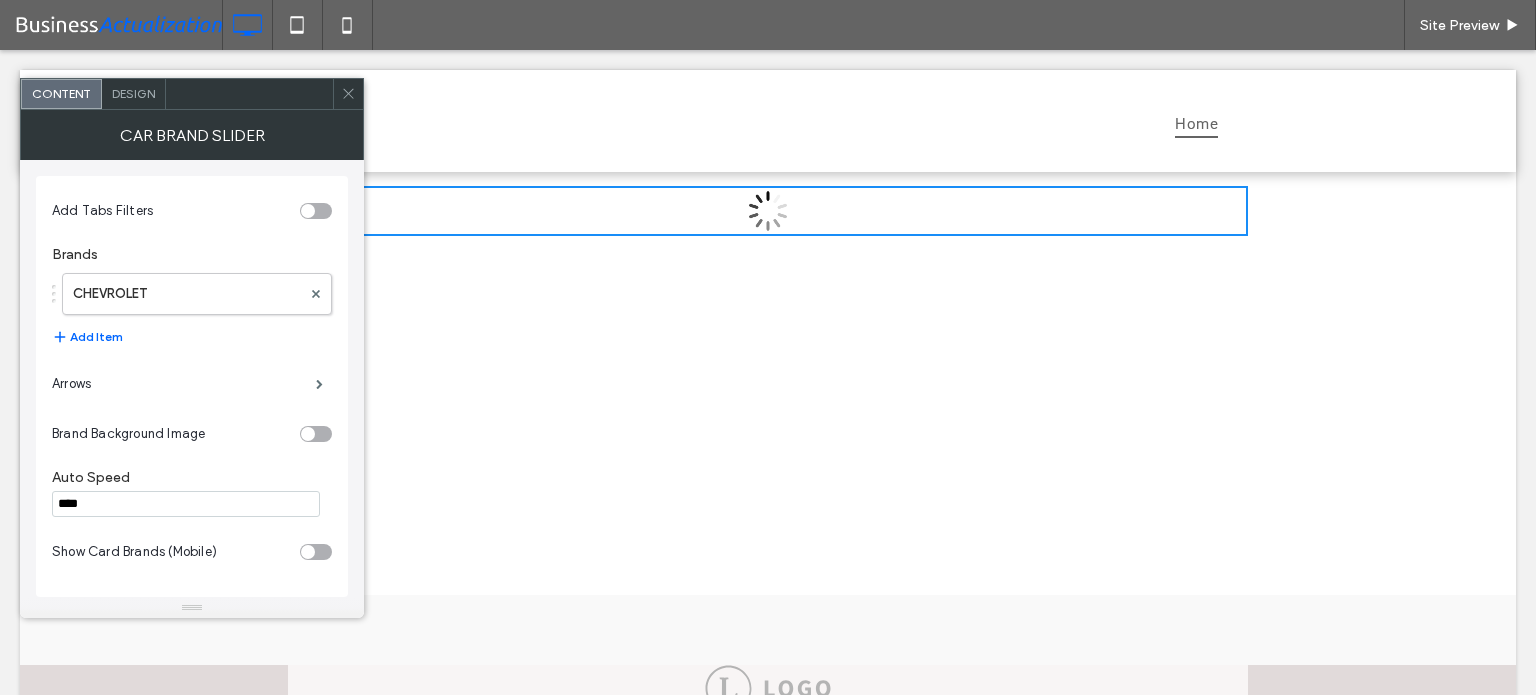 click 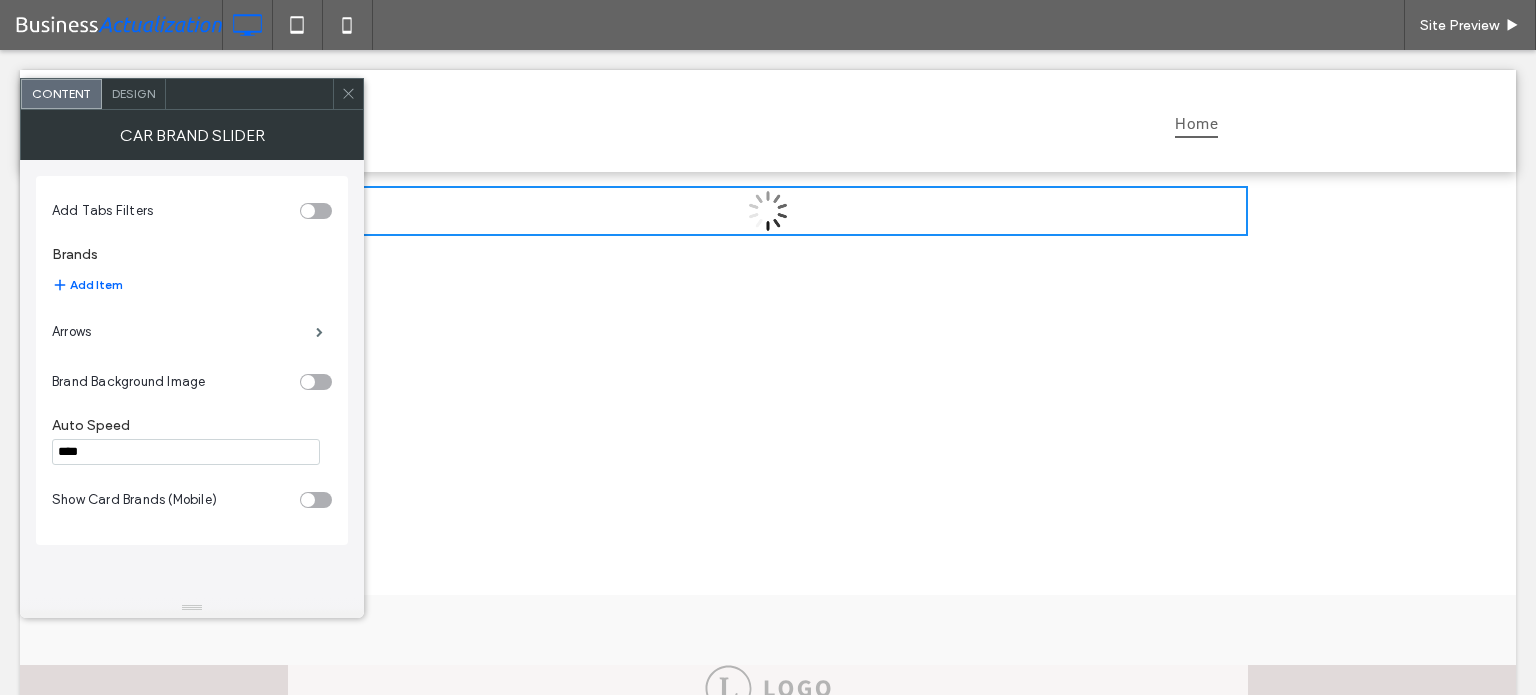 click on "Add Tabs Filters" at bounding box center (192, 211) 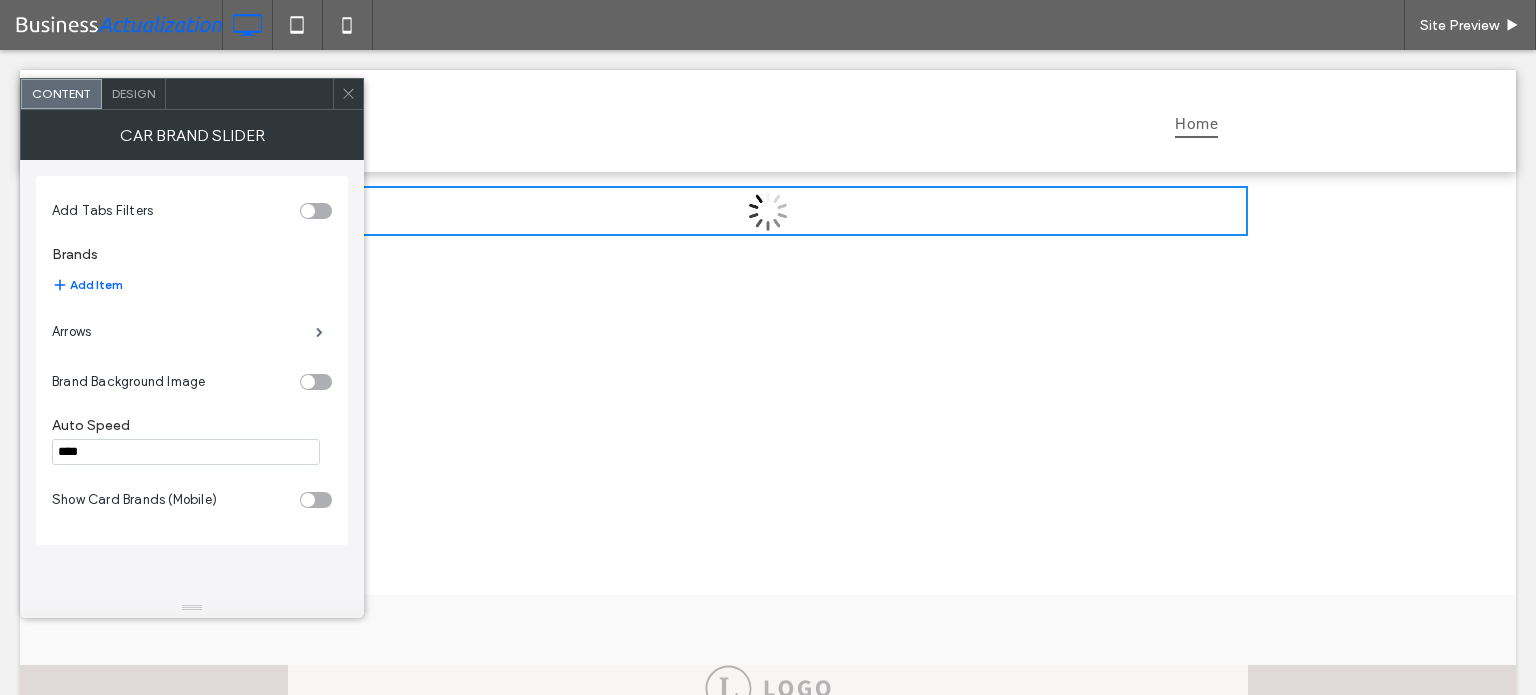 click at bounding box center [316, 211] 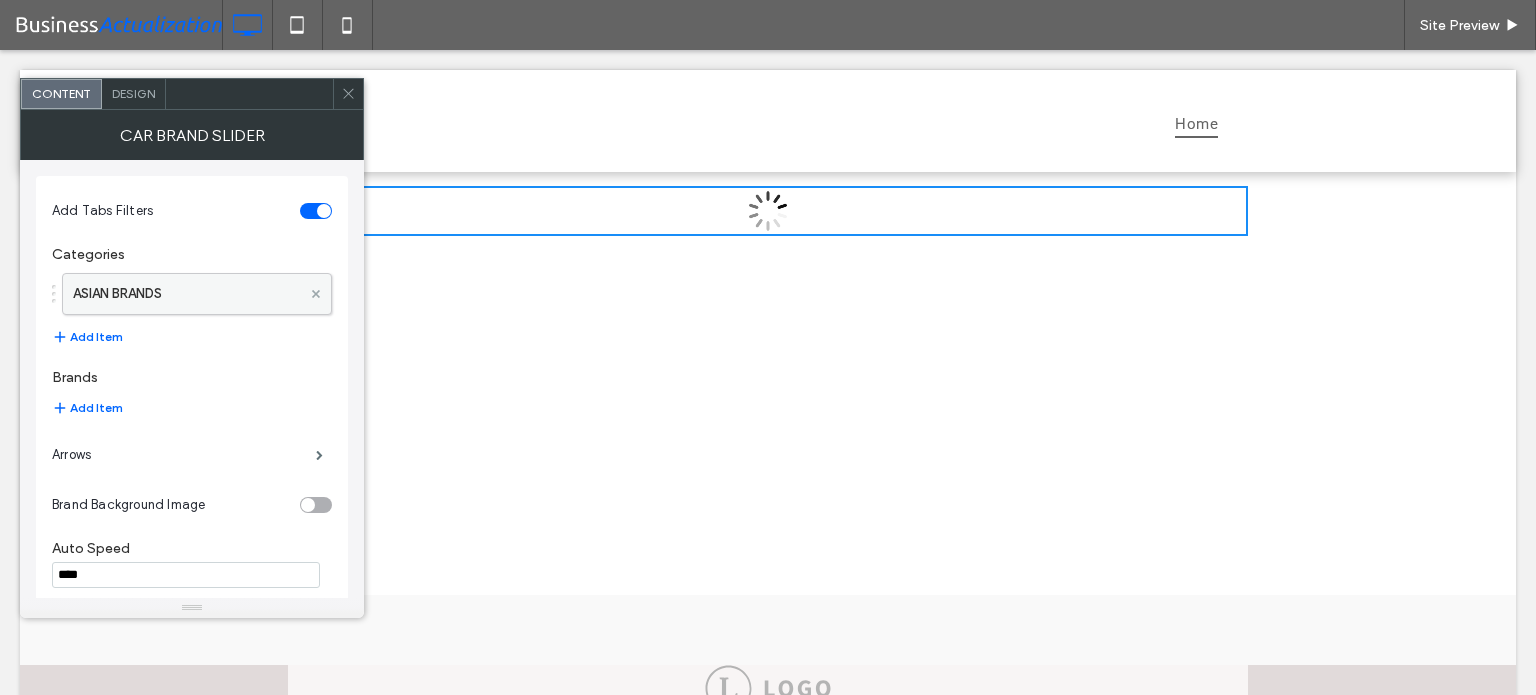 click 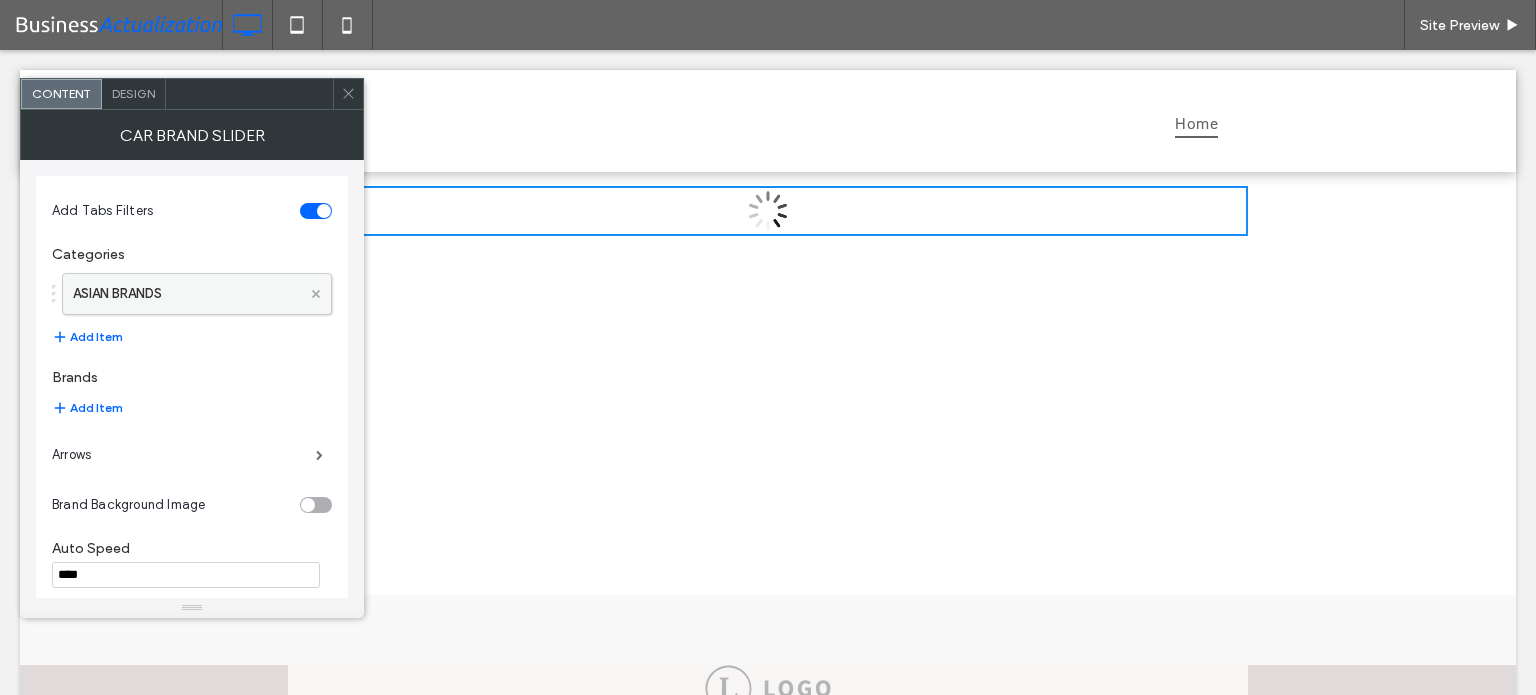click 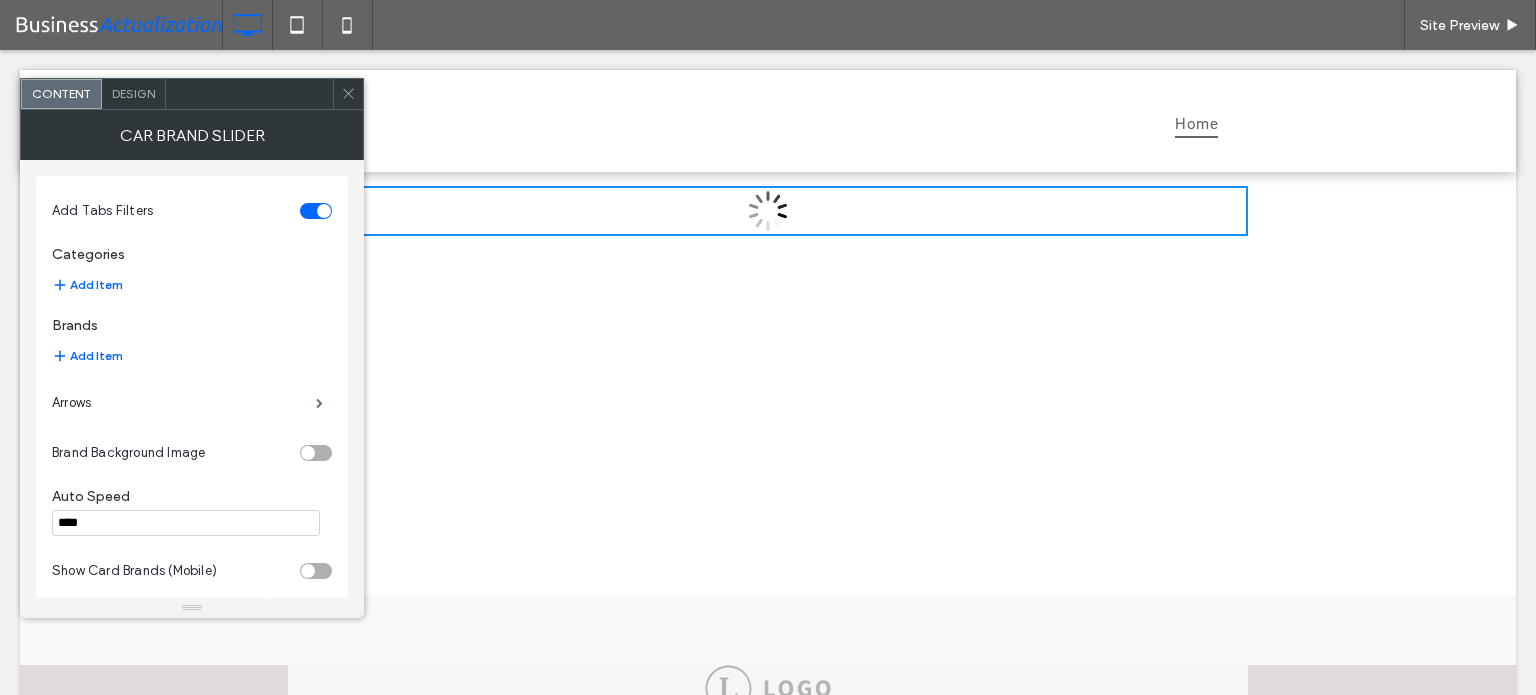 click at bounding box center (316, 211) 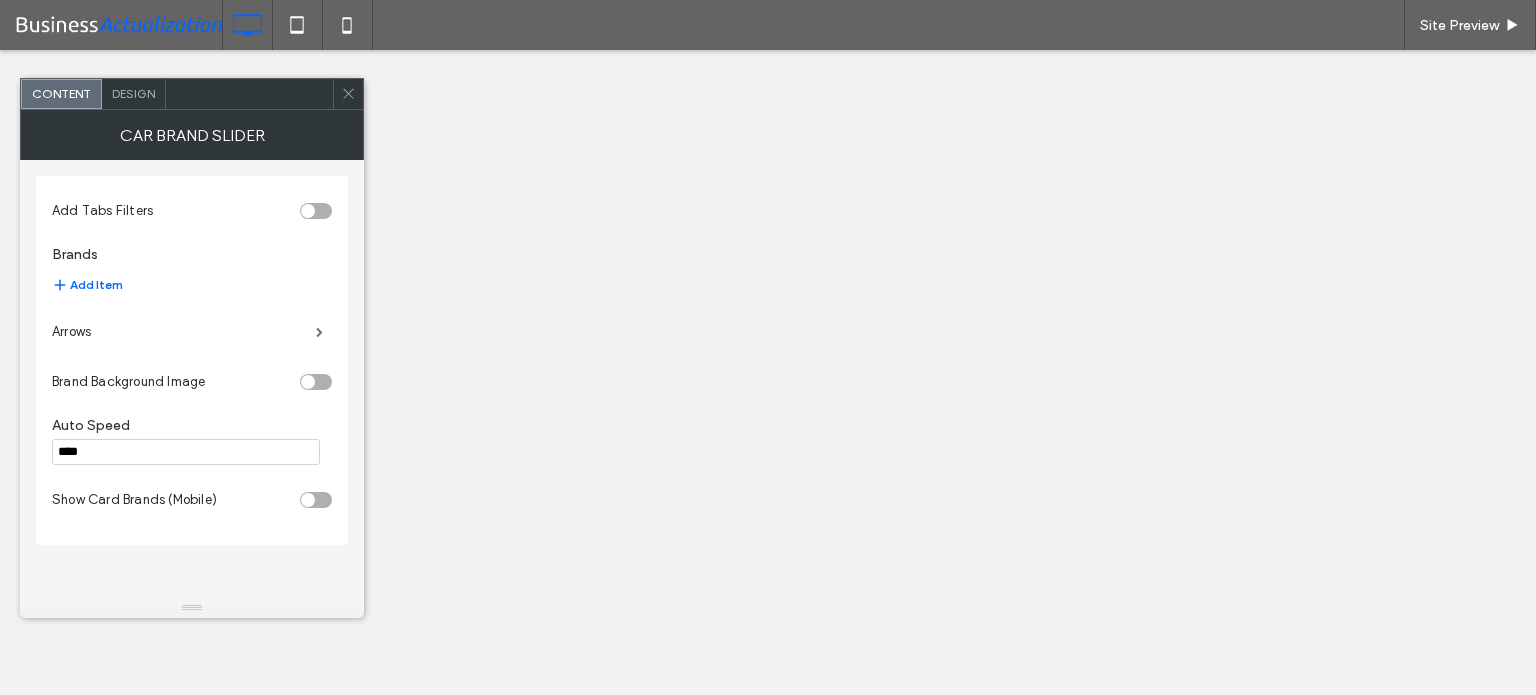 click at bounding box center (316, 211) 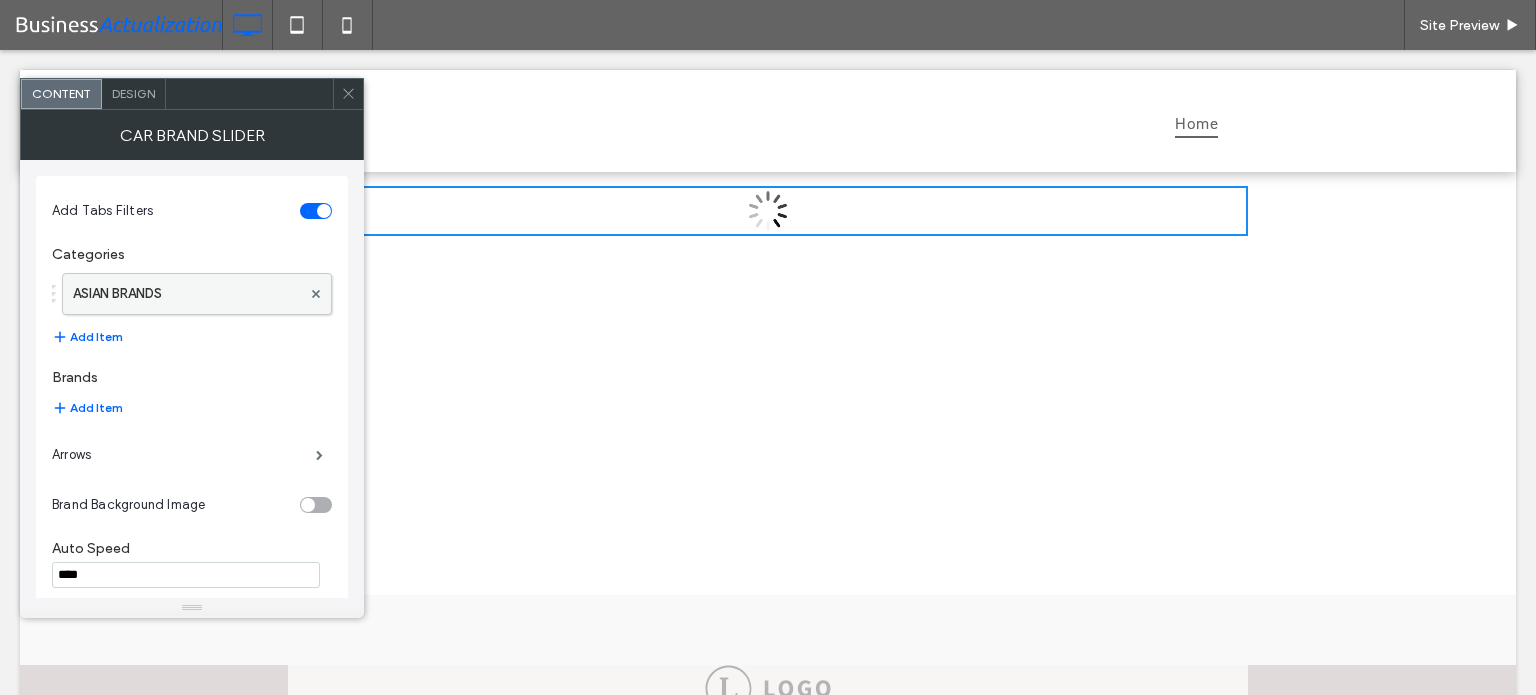 scroll, scrollTop: 0, scrollLeft: 0, axis: both 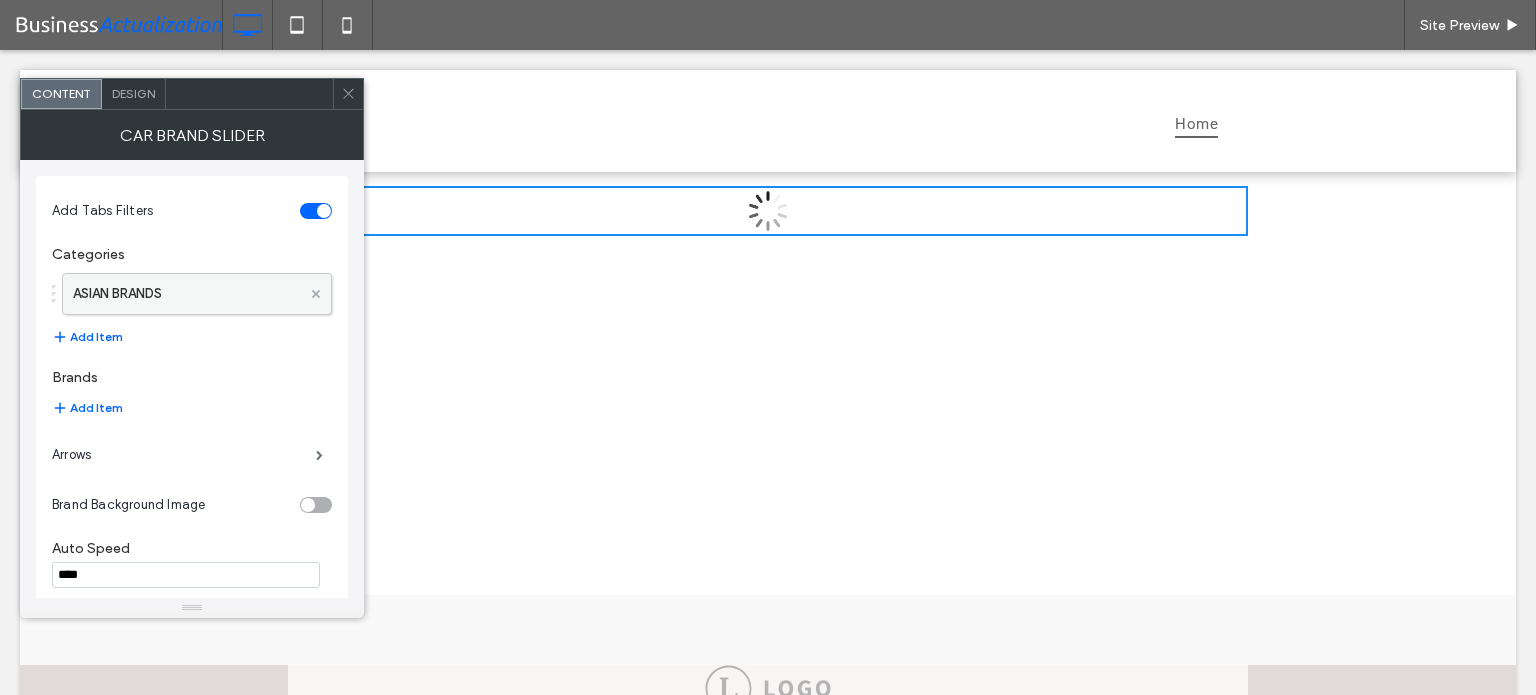 click at bounding box center (316, 294) 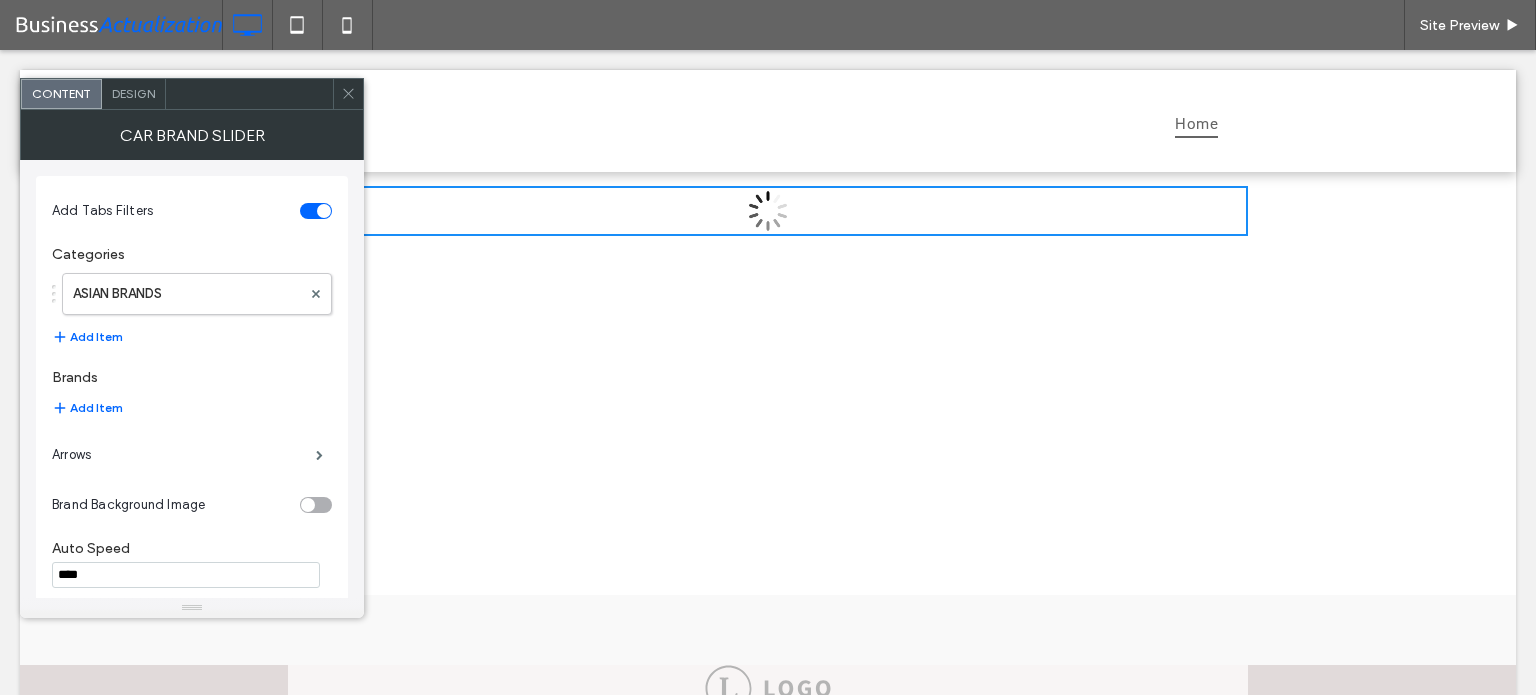 click 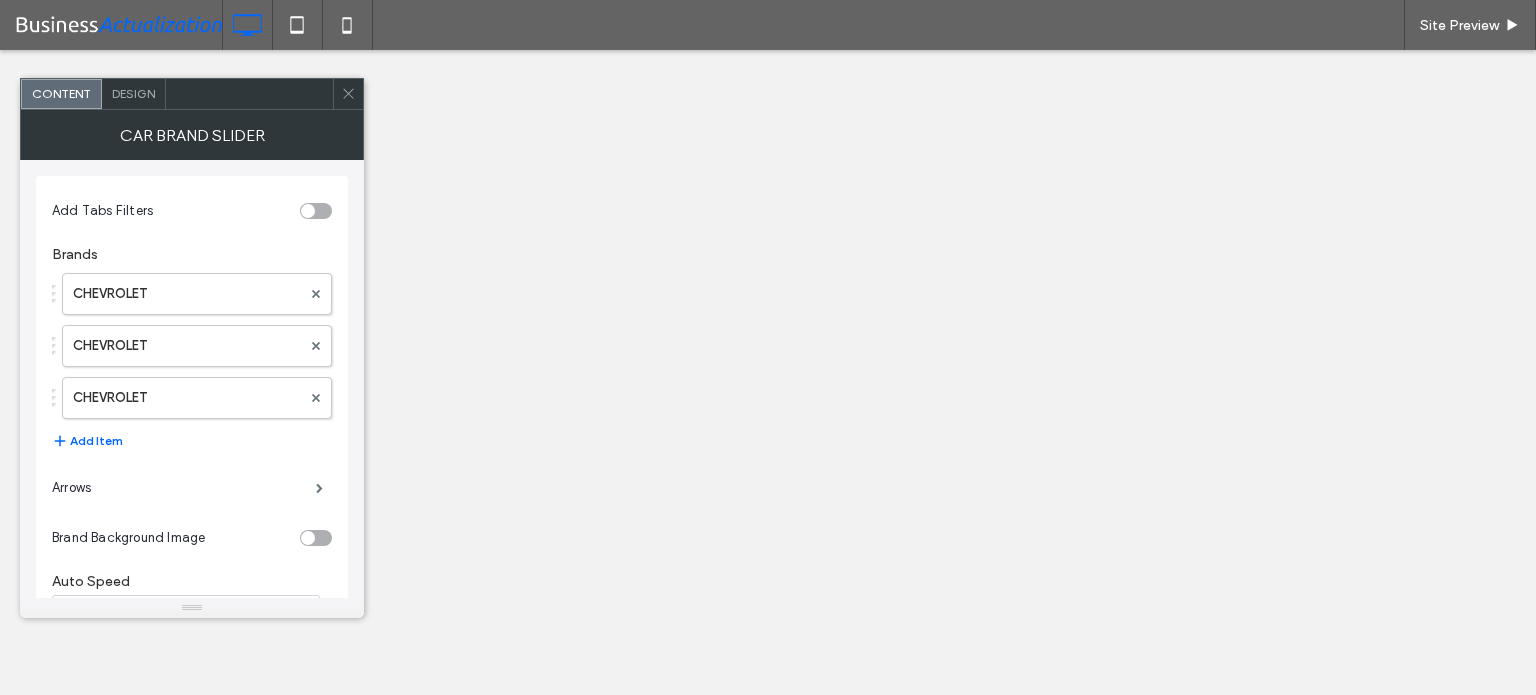 scroll, scrollTop: 0, scrollLeft: 0, axis: both 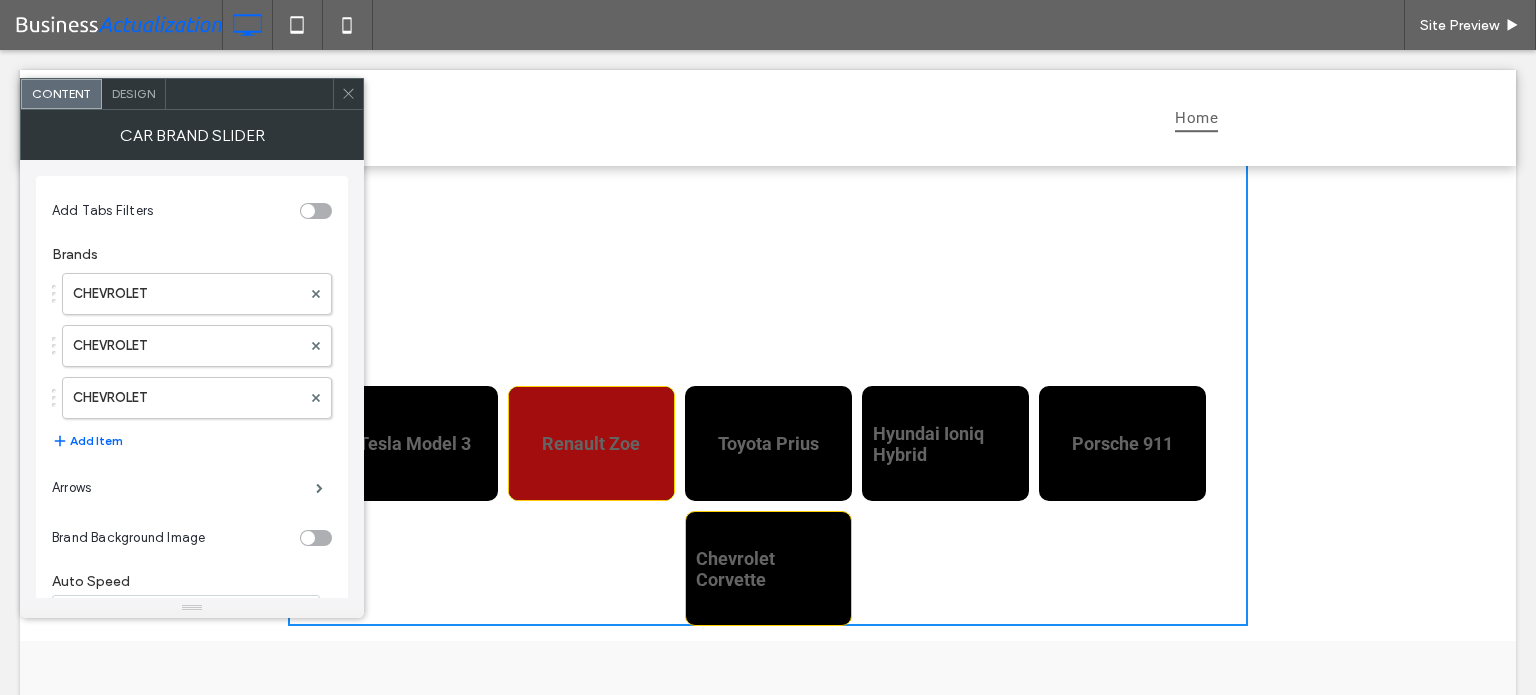click on "Renault Zoe" at bounding box center (591, 443) 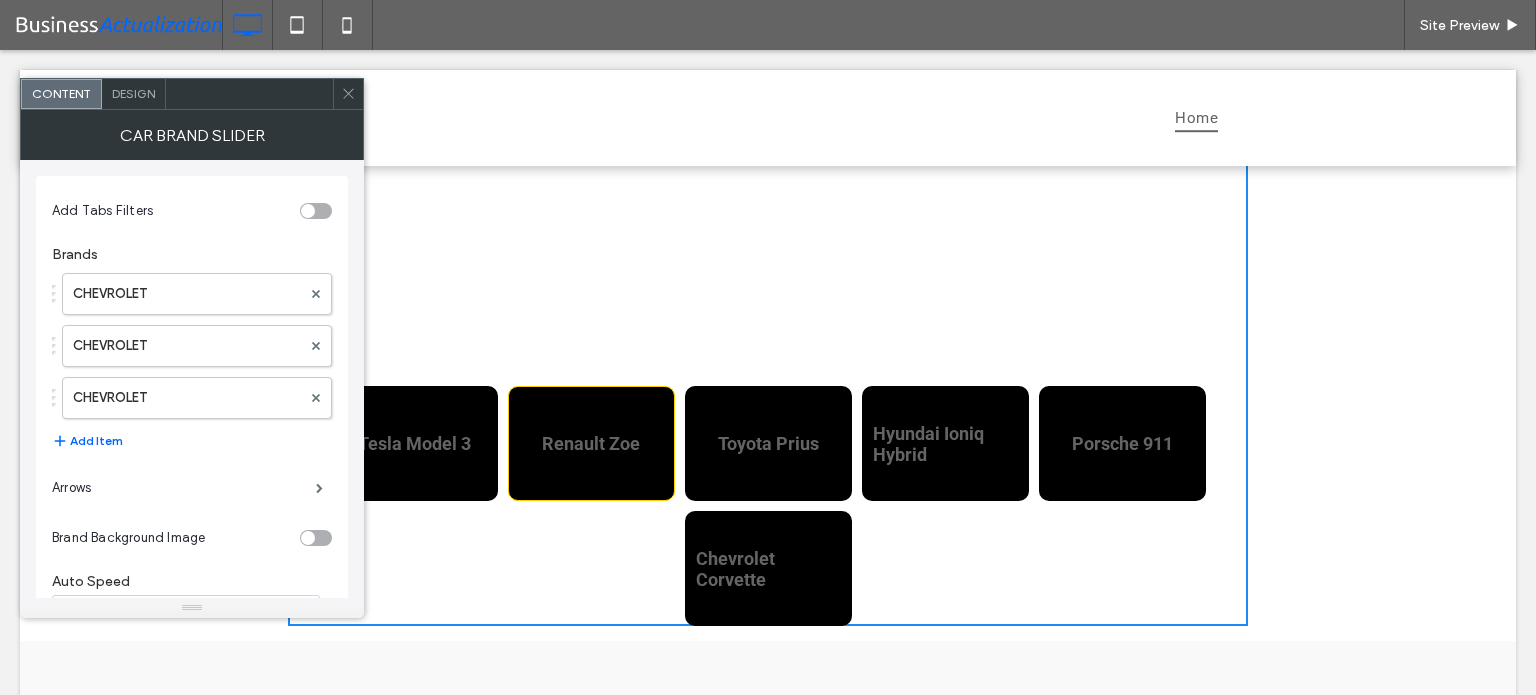 click 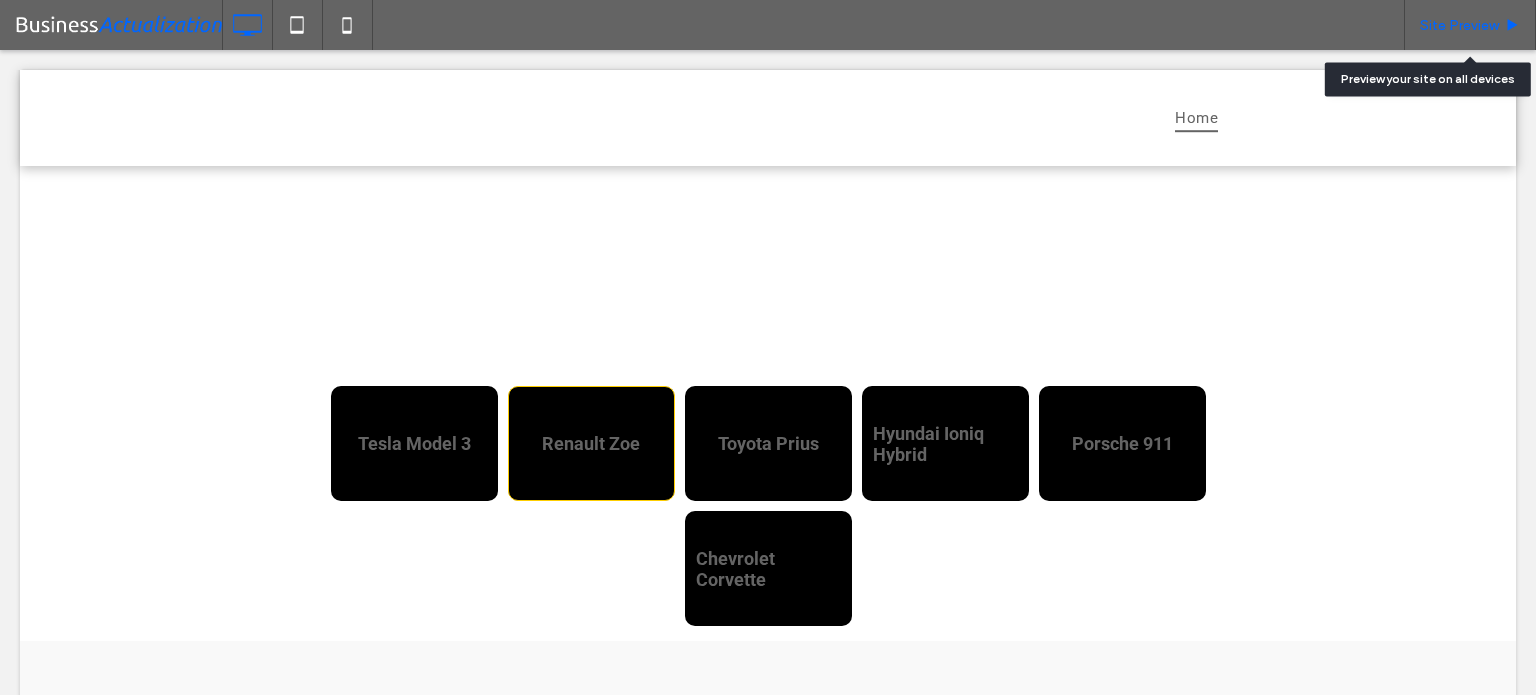 click on "Site Preview" at bounding box center (1470, 25) 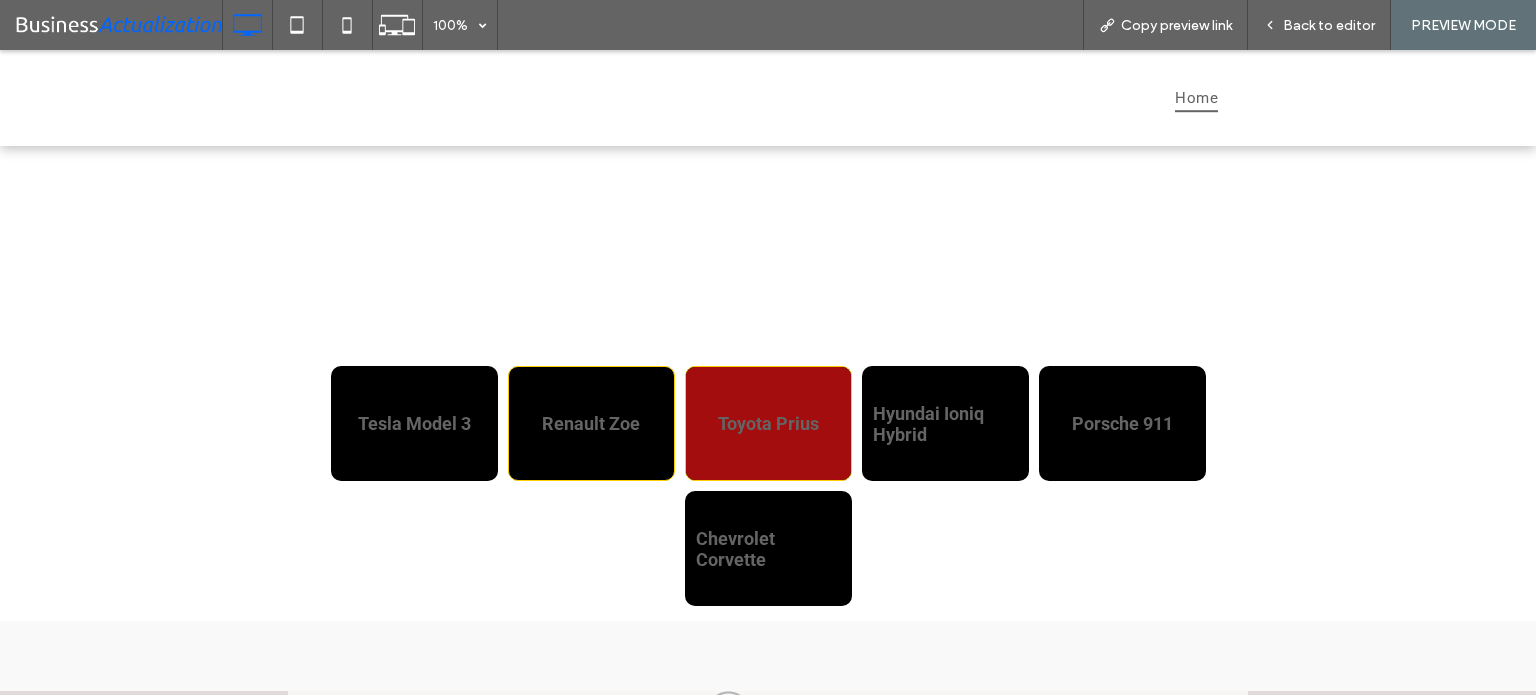 click on "Toyota Prius" at bounding box center (768, 423) 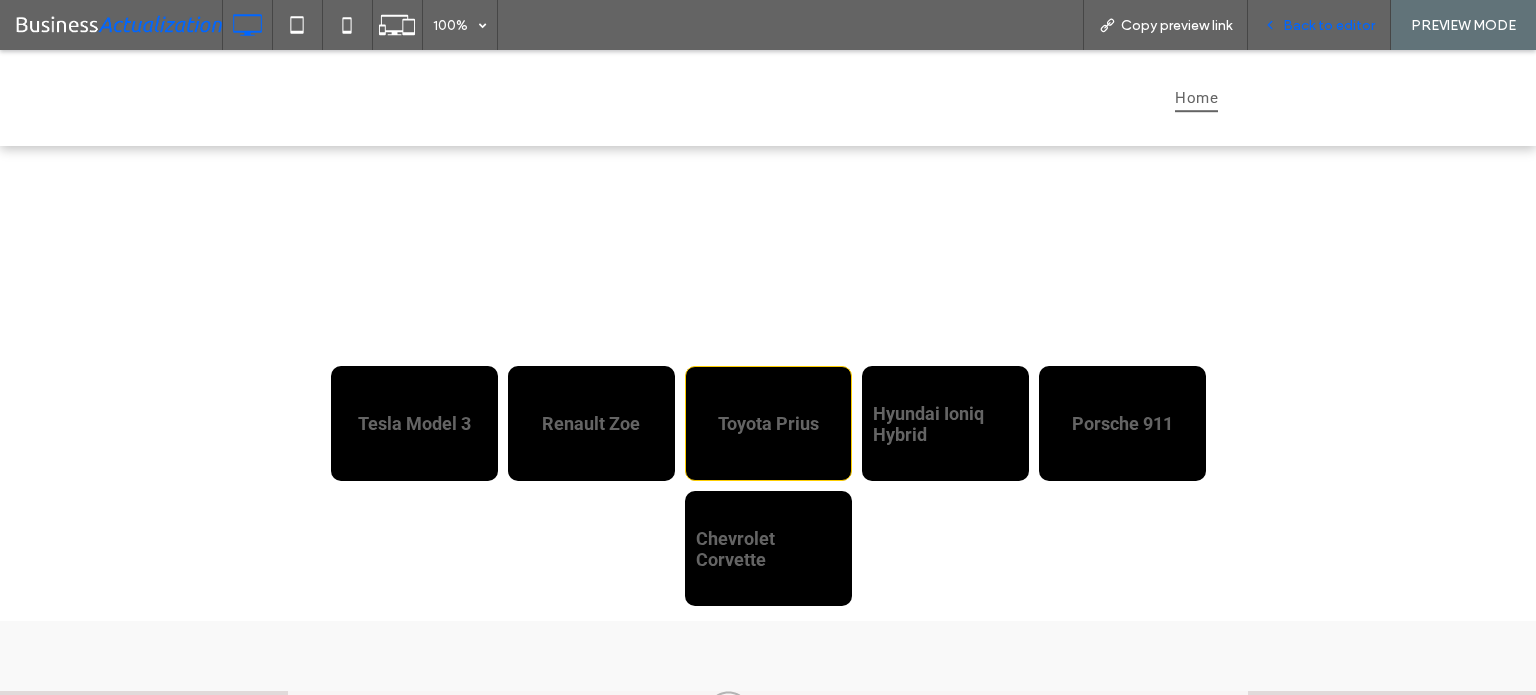 click on "Back to editor" at bounding box center [1329, 25] 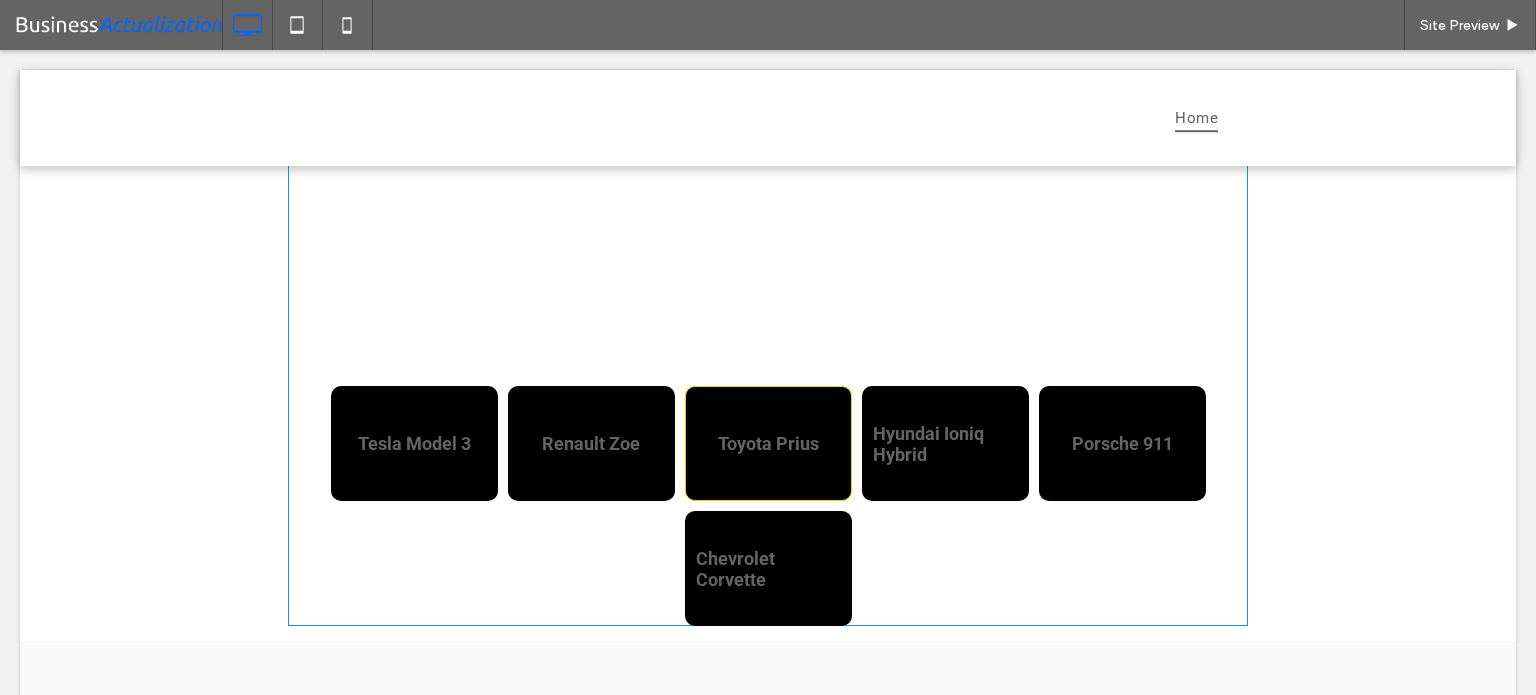 click at bounding box center [768, 306] 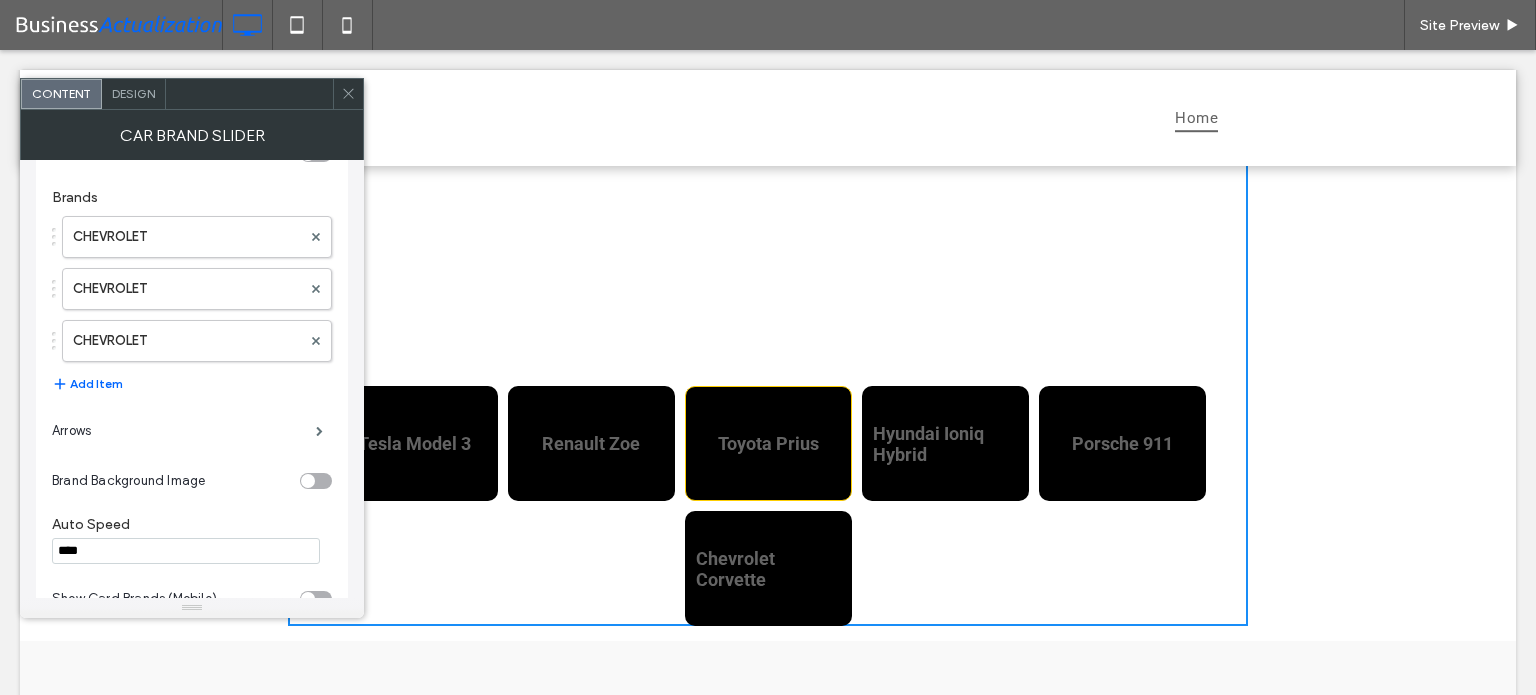 scroll, scrollTop: 112, scrollLeft: 0, axis: vertical 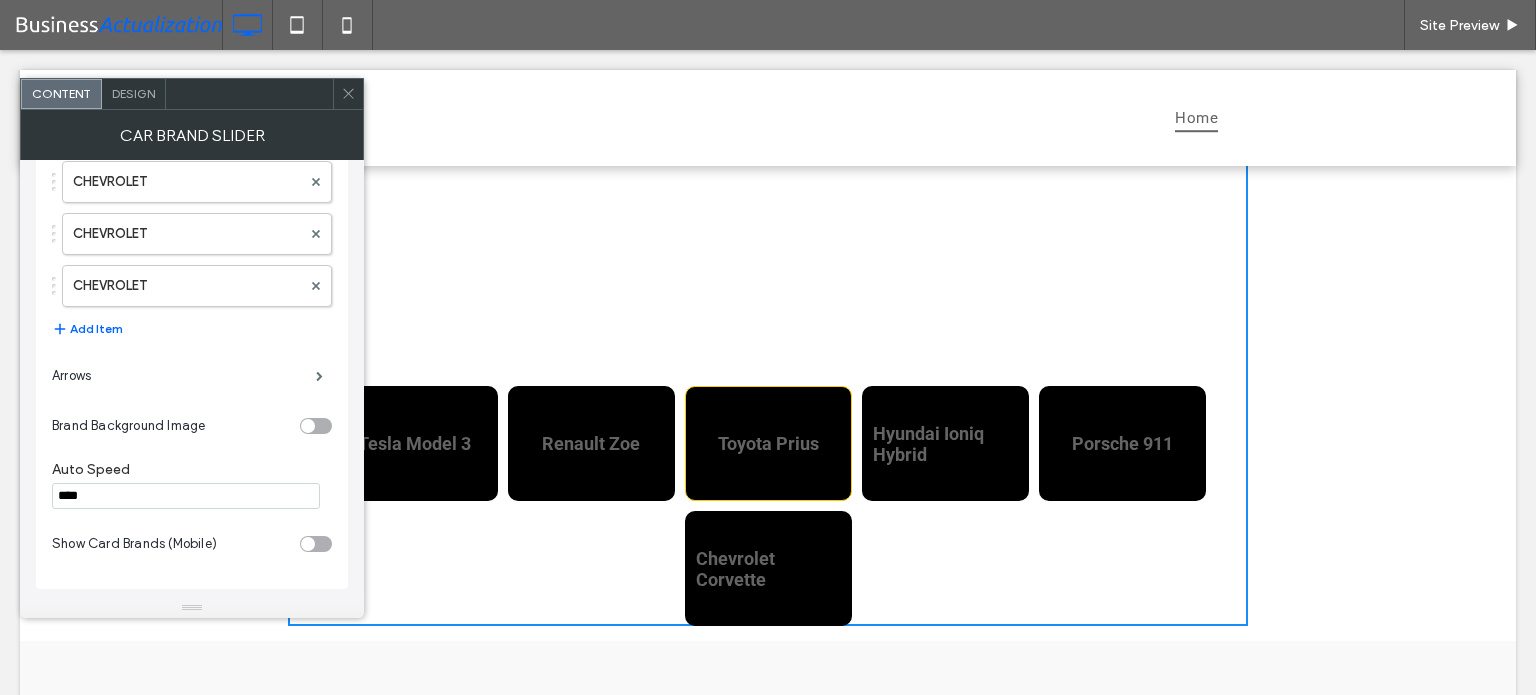 click on "****" at bounding box center (186, 496) 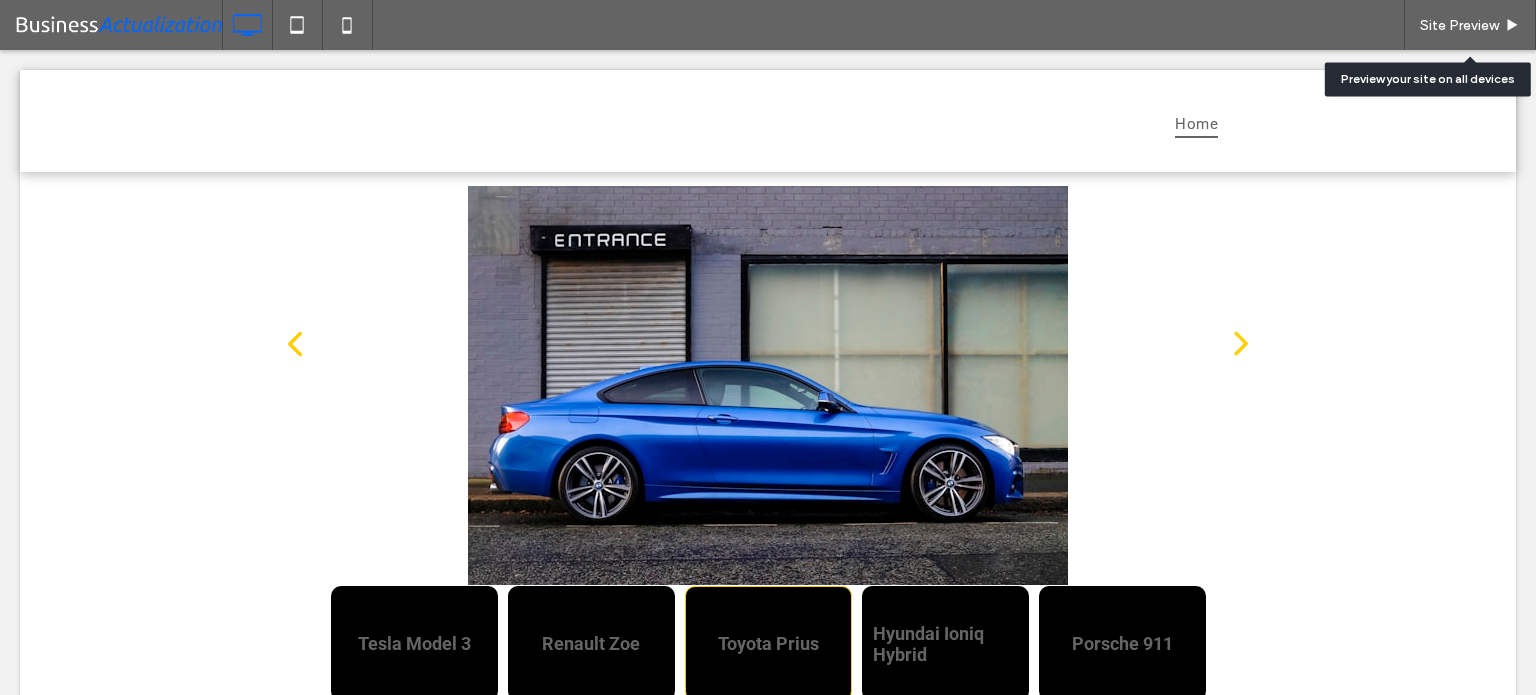 scroll, scrollTop: 0, scrollLeft: 0, axis: both 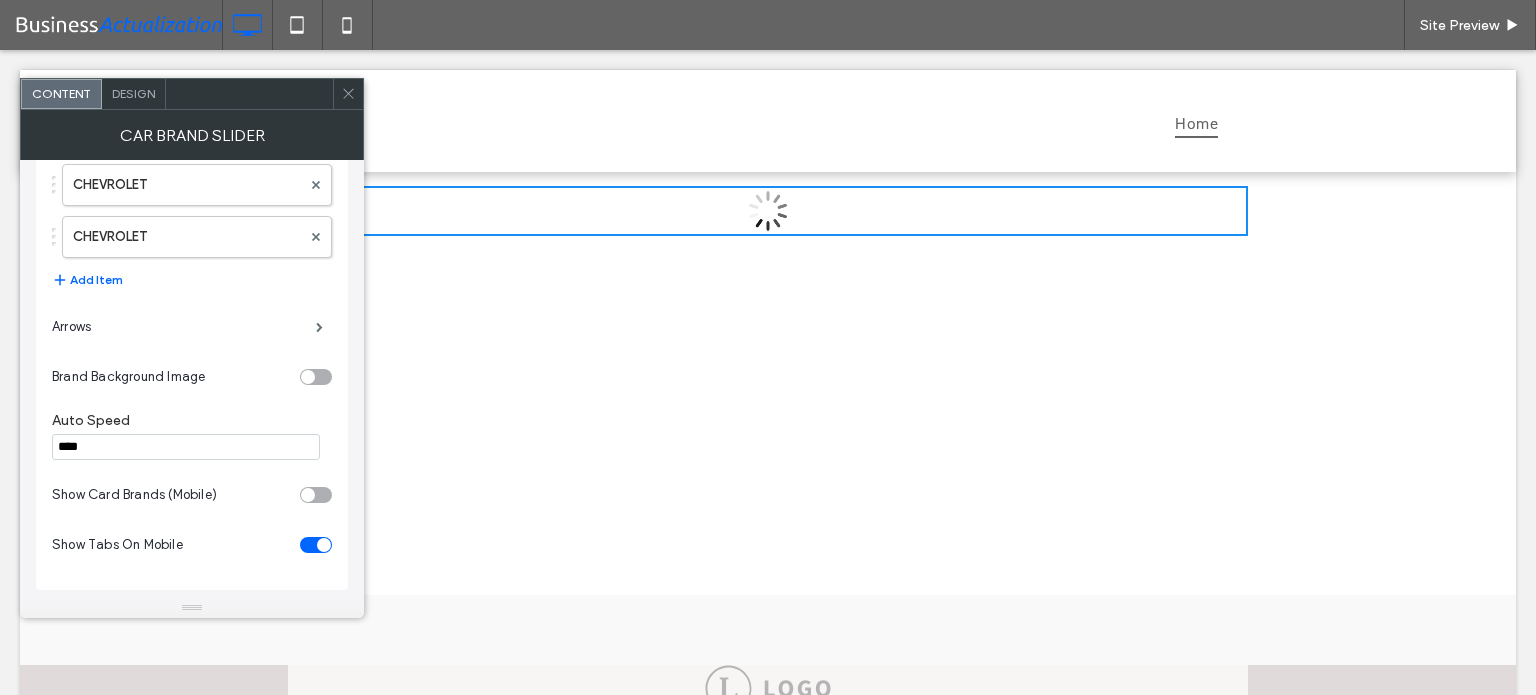 click at bounding box center [316, 495] 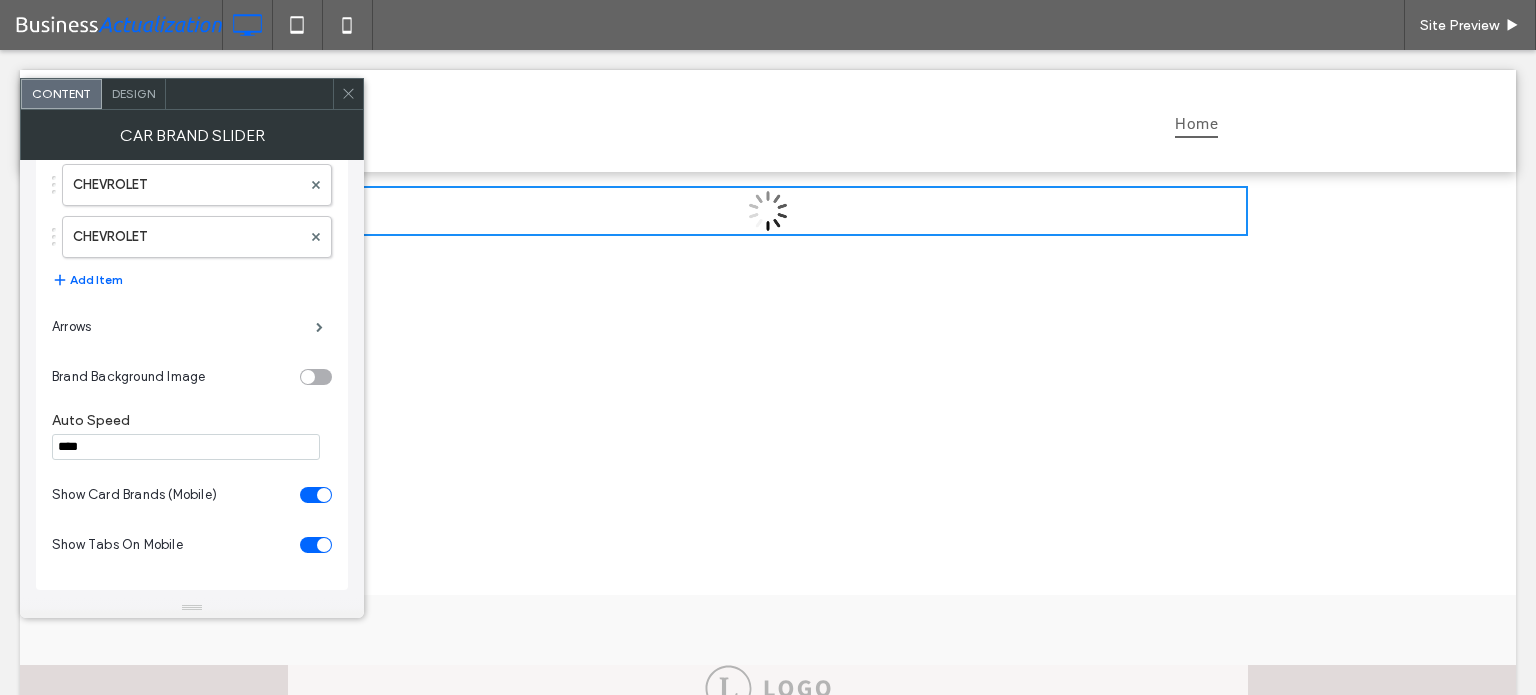 click at bounding box center [316, 545] 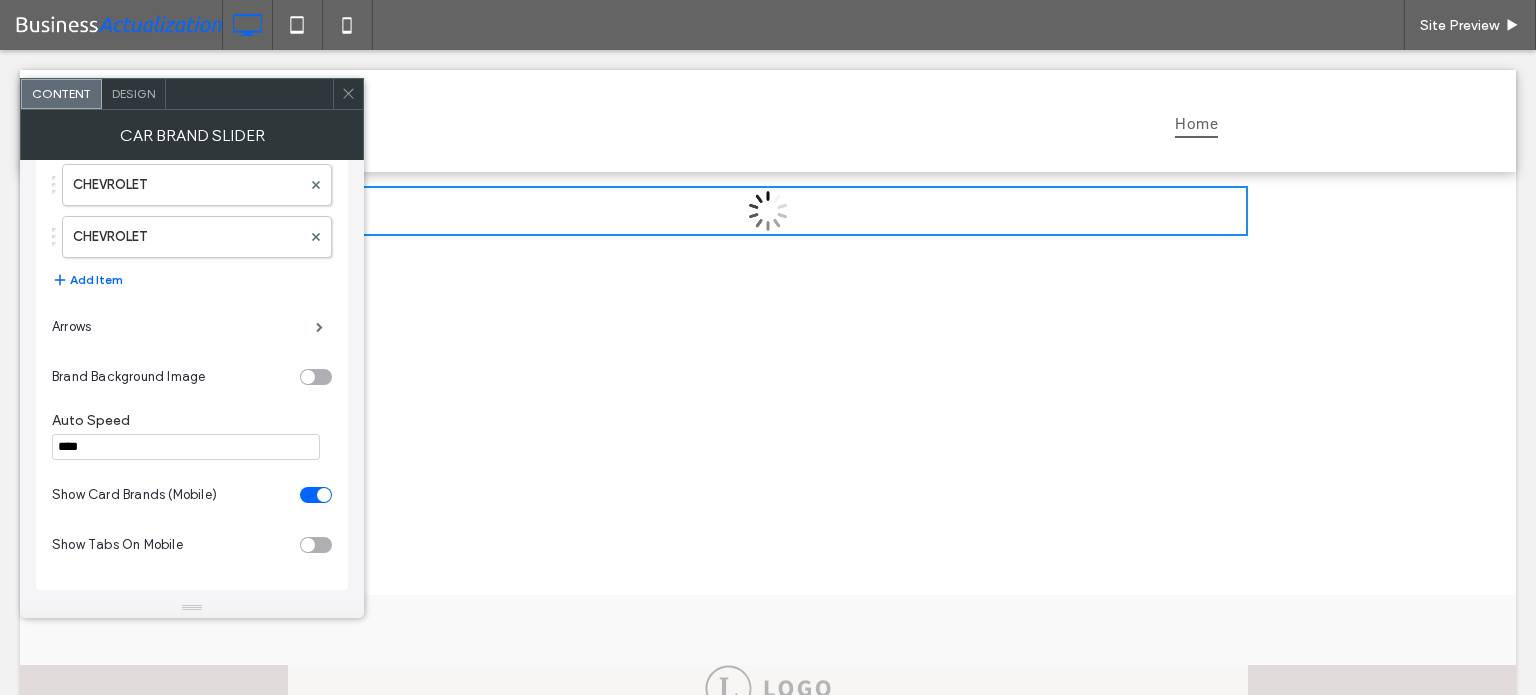 click at bounding box center (316, 495) 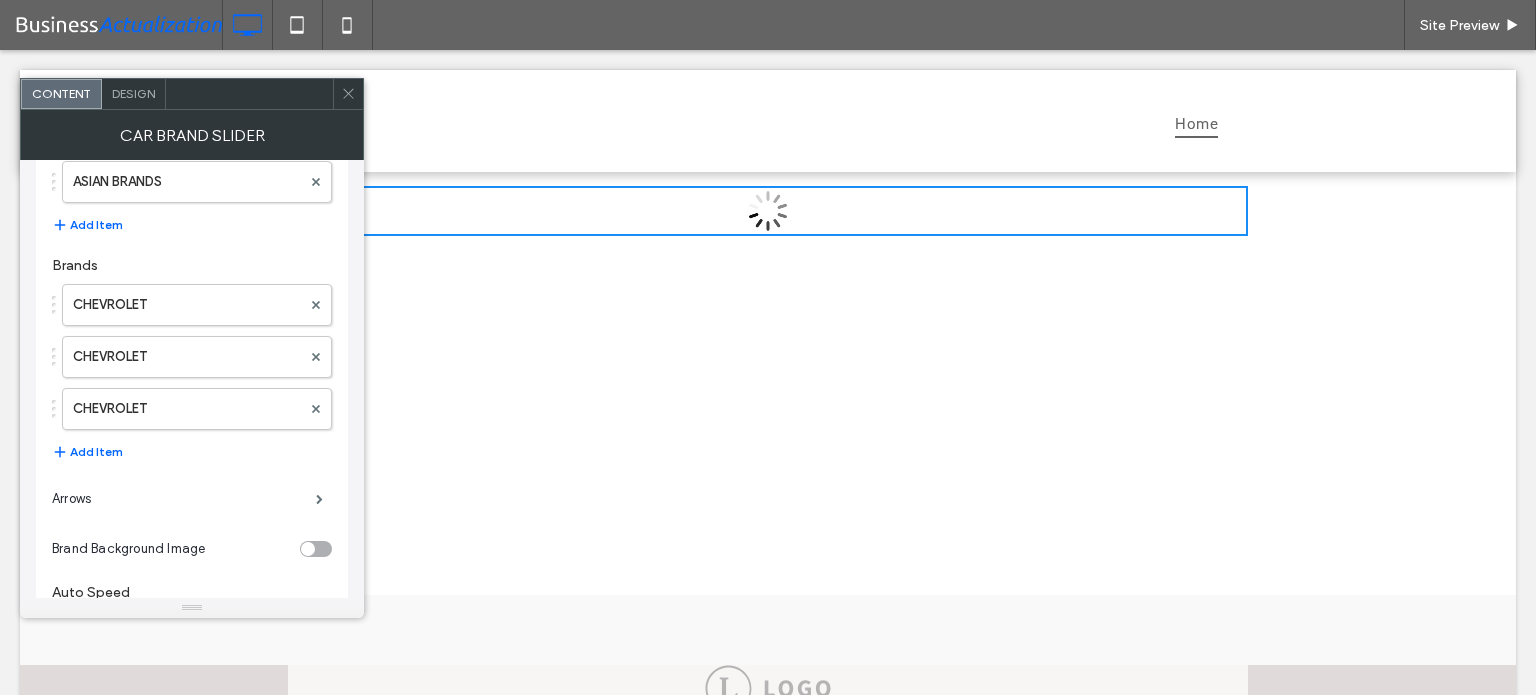 scroll, scrollTop: 0, scrollLeft: 0, axis: both 